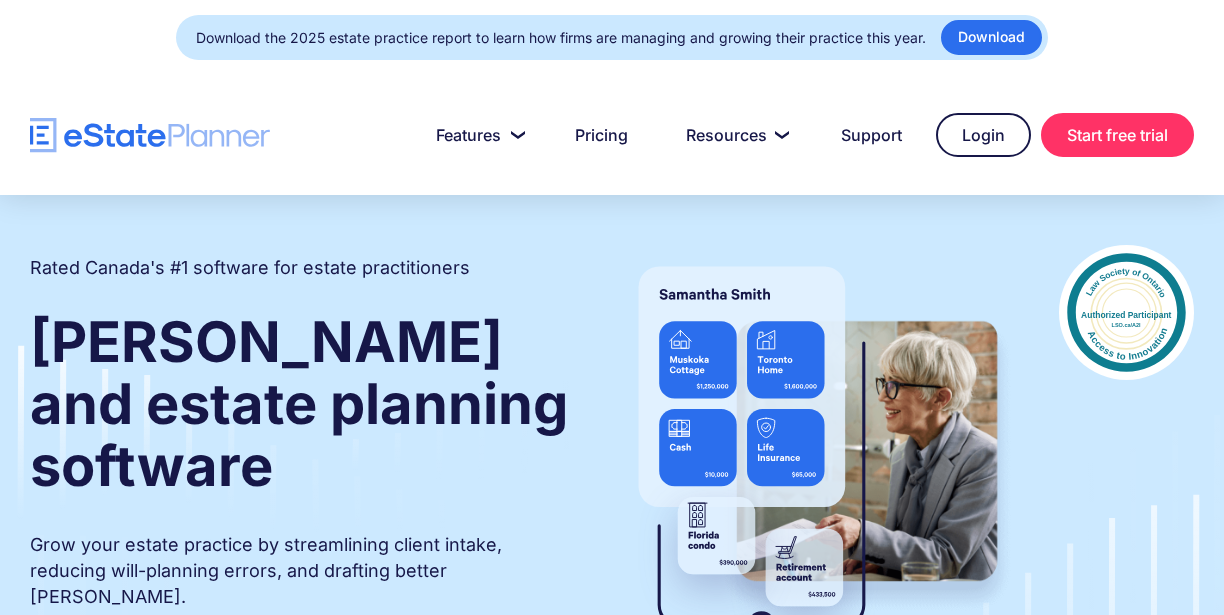 scroll, scrollTop: 0, scrollLeft: 0, axis: both 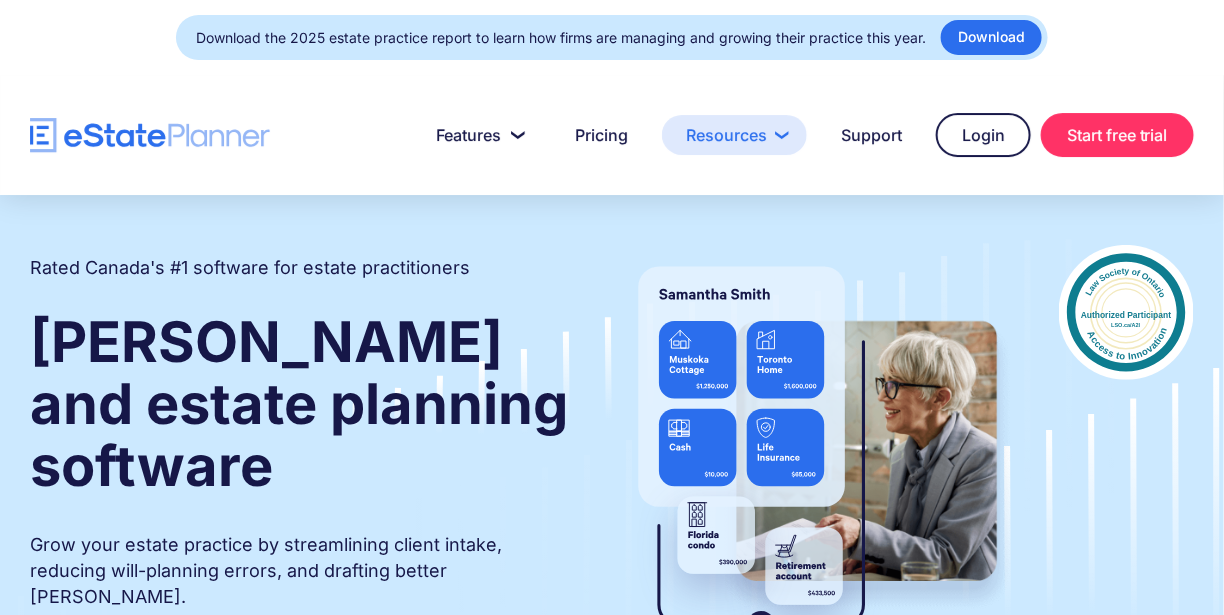 click on "Resources" at bounding box center (734, 135) 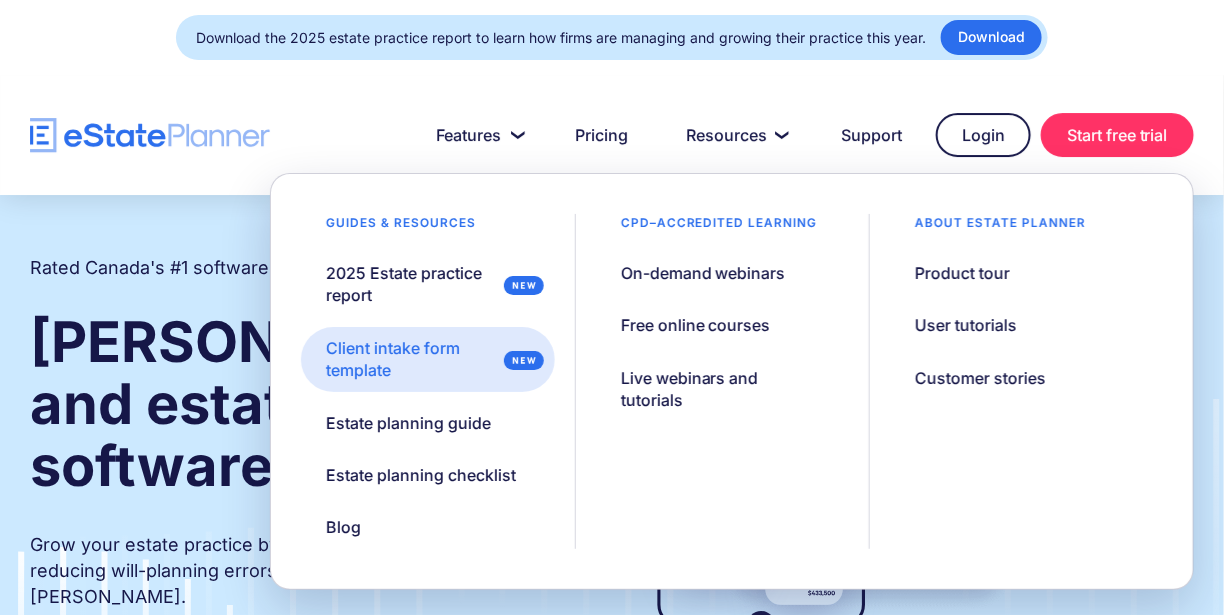 click on "Client intake form template" at bounding box center (410, 359) 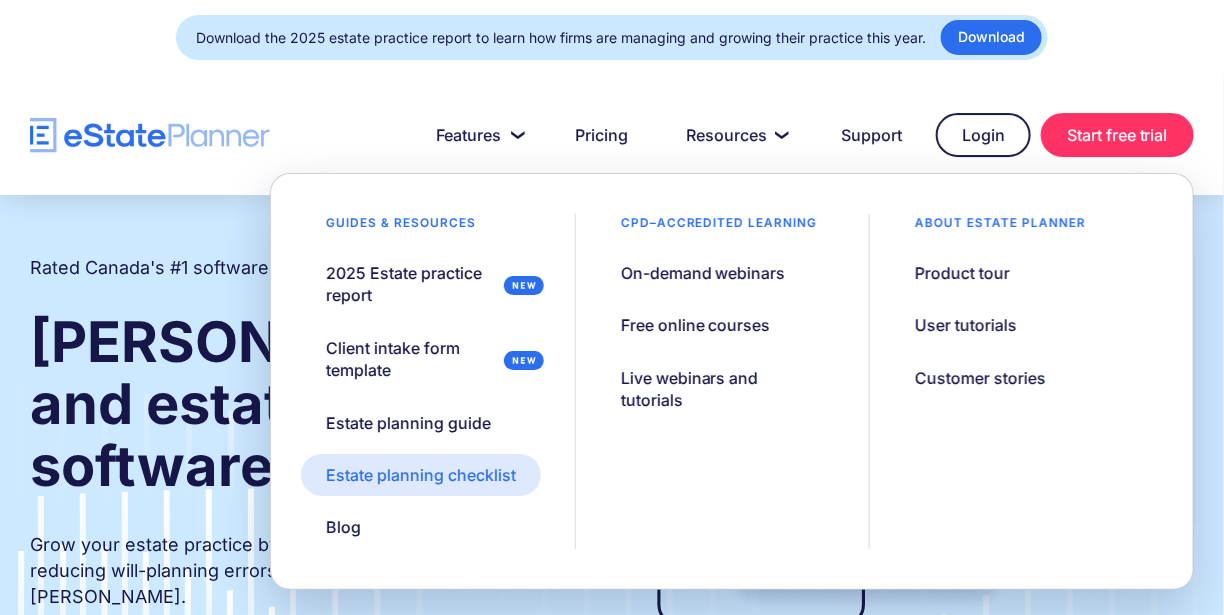 click on "Estate planning checklist" at bounding box center [421, 475] 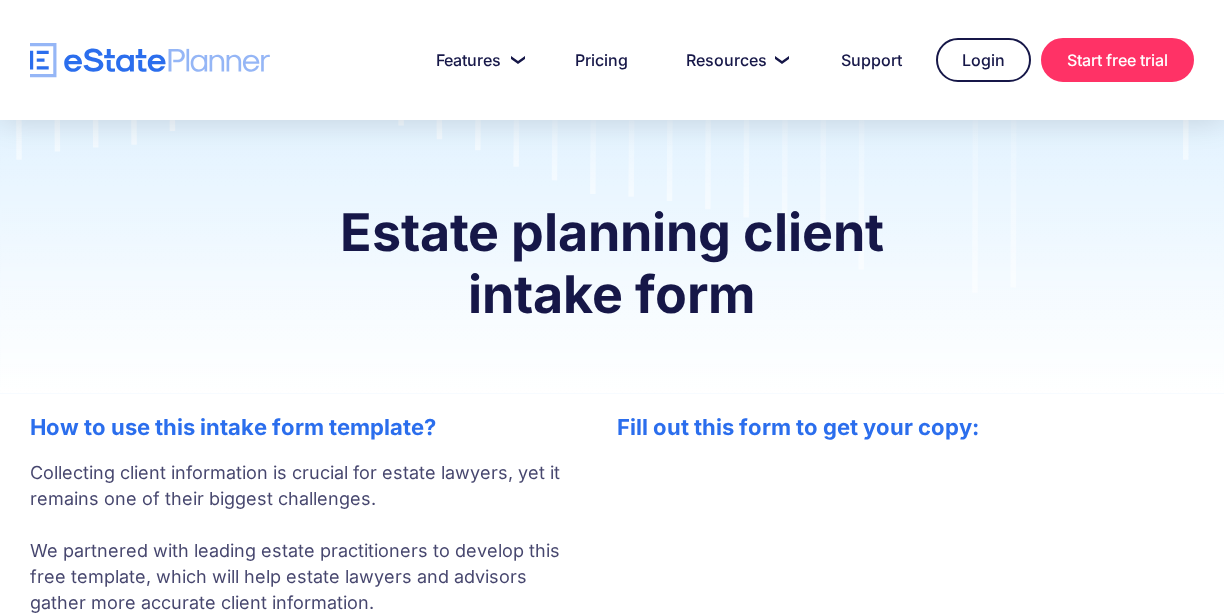 scroll, scrollTop: 0, scrollLeft: 0, axis: both 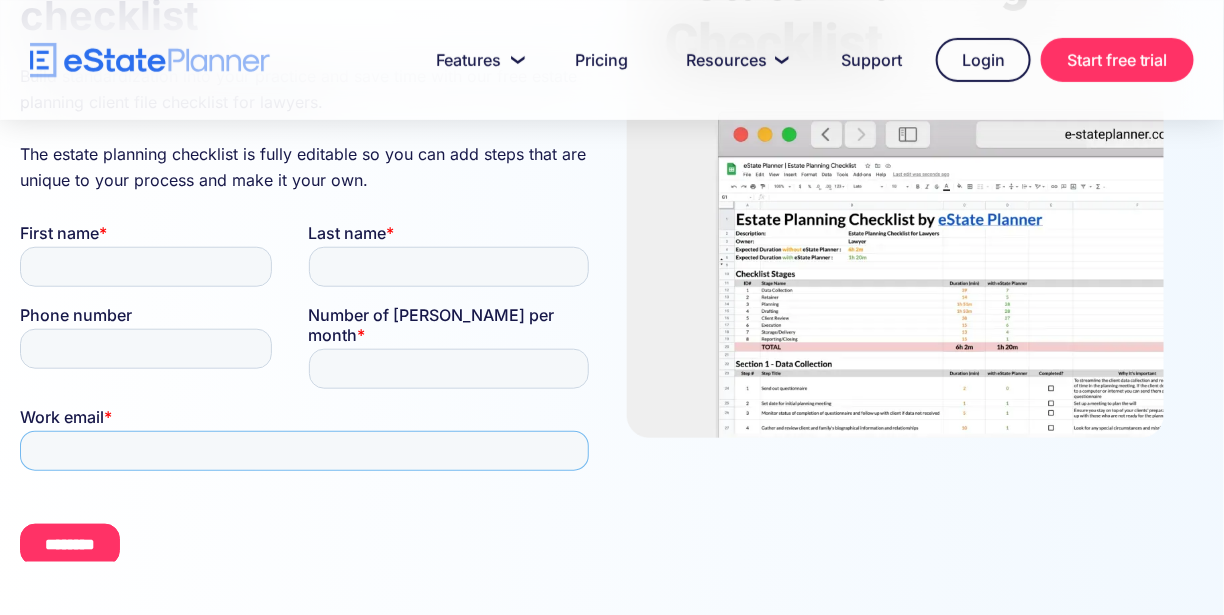 click on "Work email *" at bounding box center [303, 450] 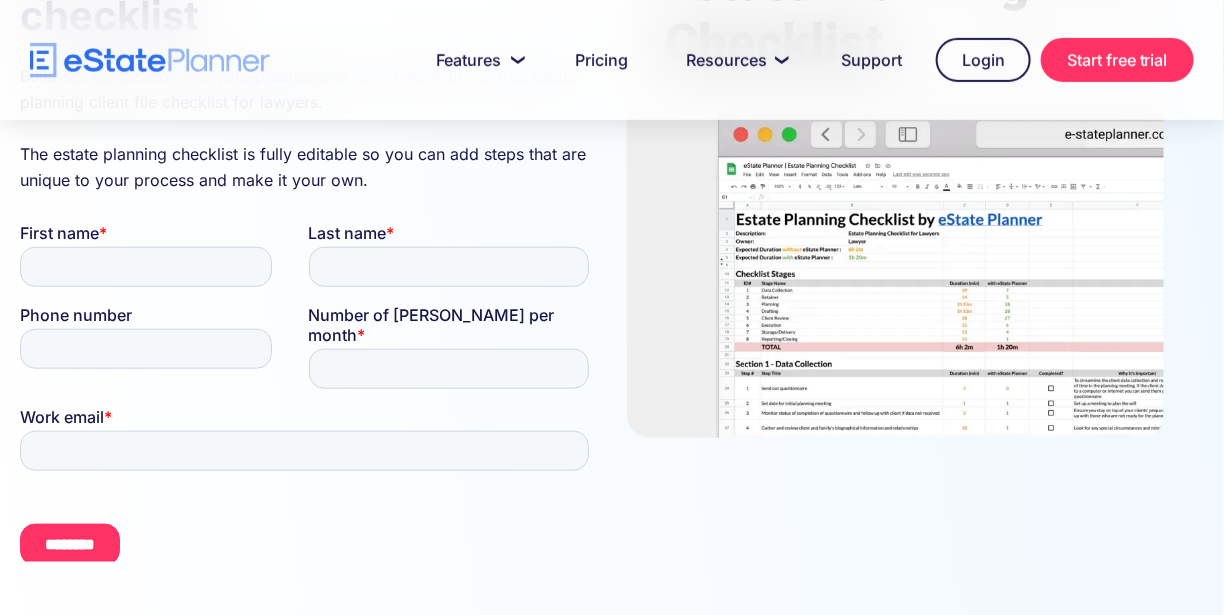 click on "First name * Last name * Phone number Number of wills per month * Work email * ********" at bounding box center (307, 402) 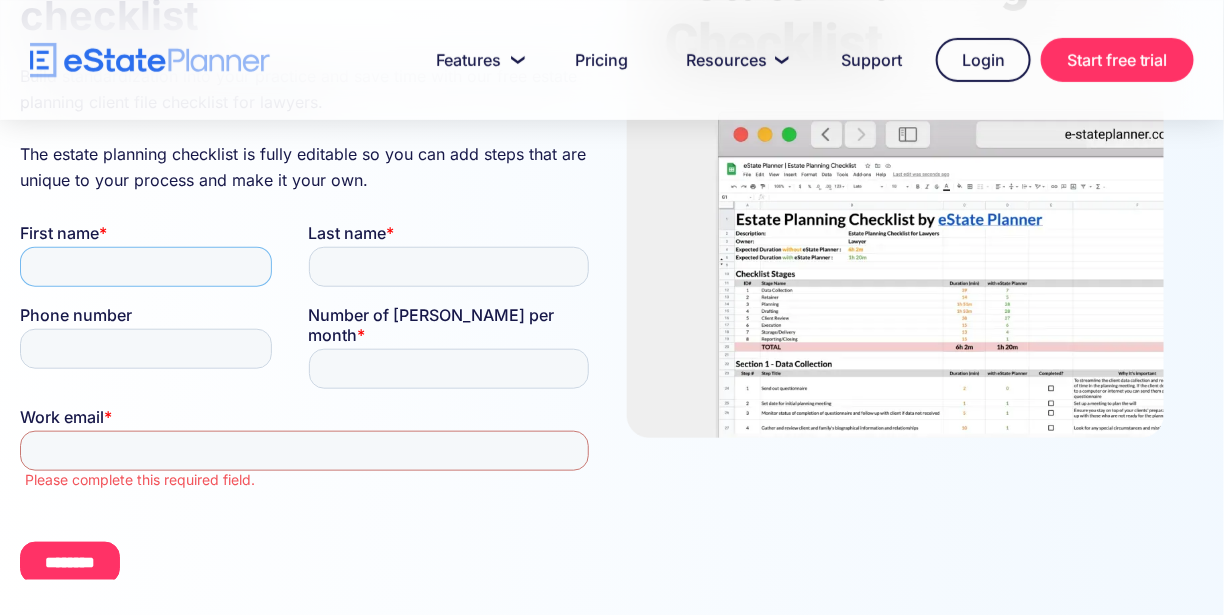 click on "First name *" at bounding box center (145, 266) 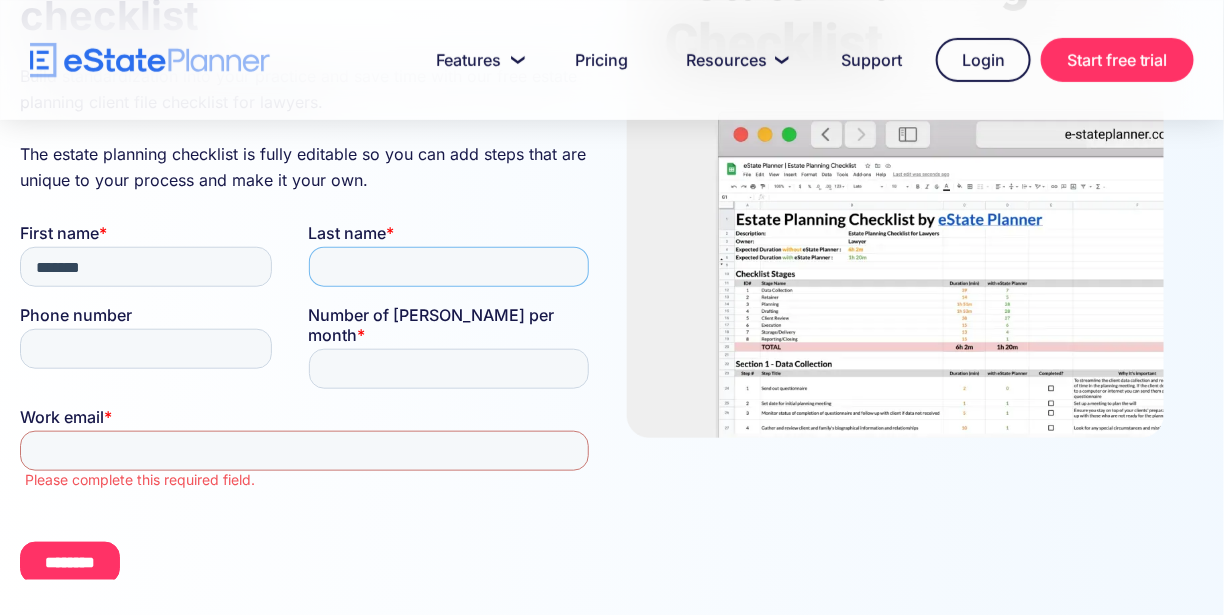 click on "Last name *" at bounding box center (448, 266) 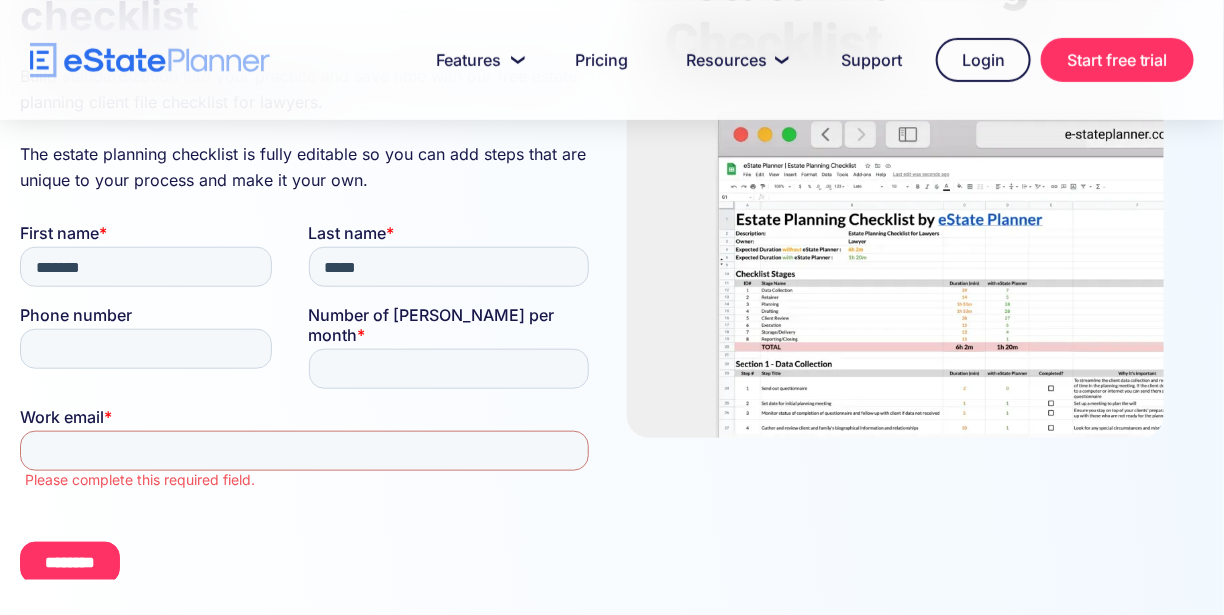 click on "Phone number" at bounding box center (75, 314) 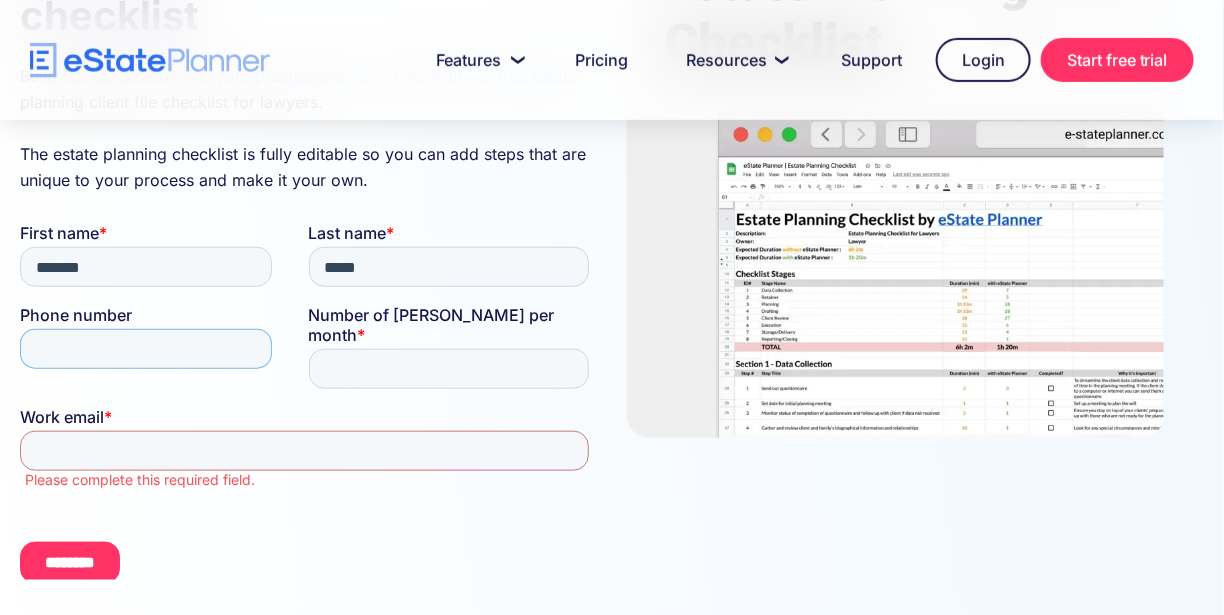 click on "Phone number" at bounding box center [145, 348] 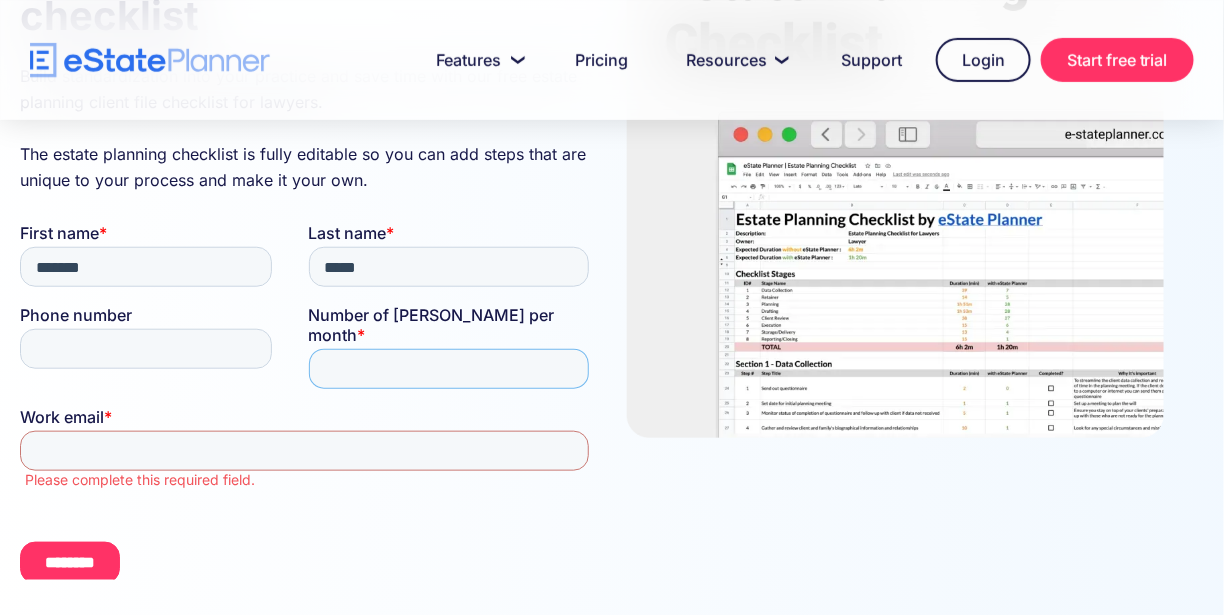click on "Number of wills per month *" at bounding box center [448, 368] 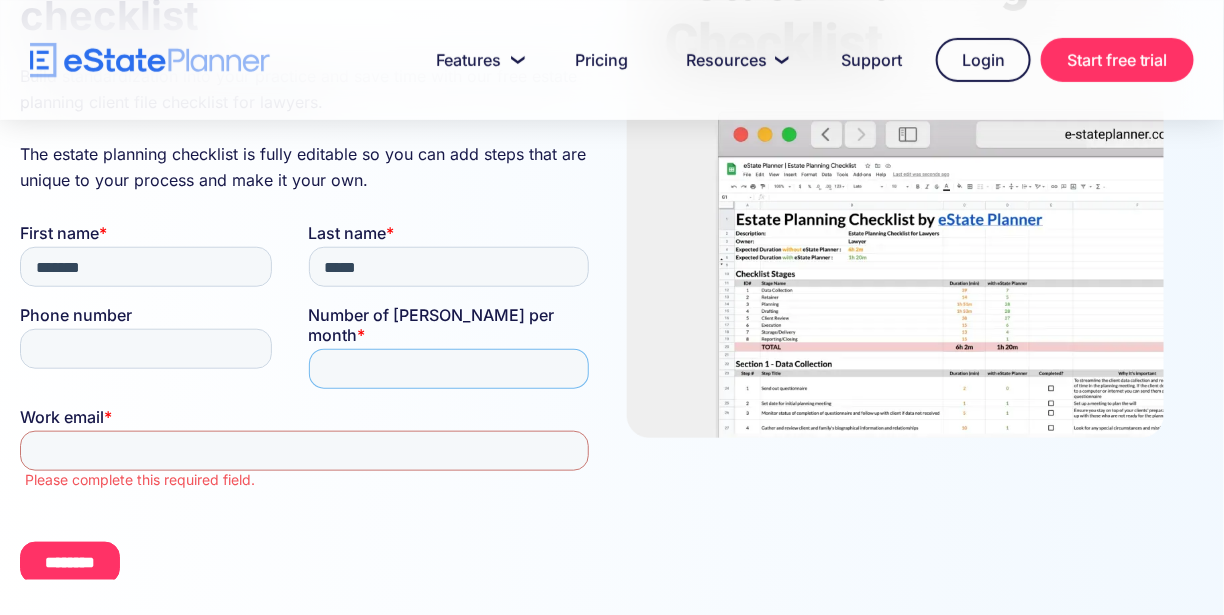 type on "*" 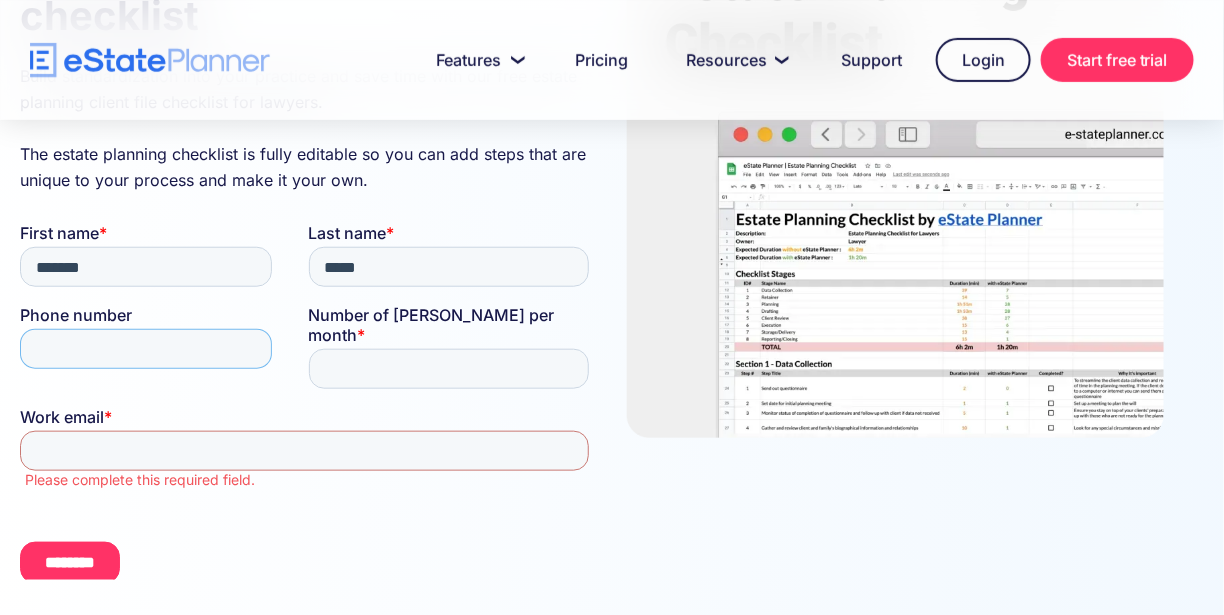 click on "Phone number" at bounding box center [145, 348] 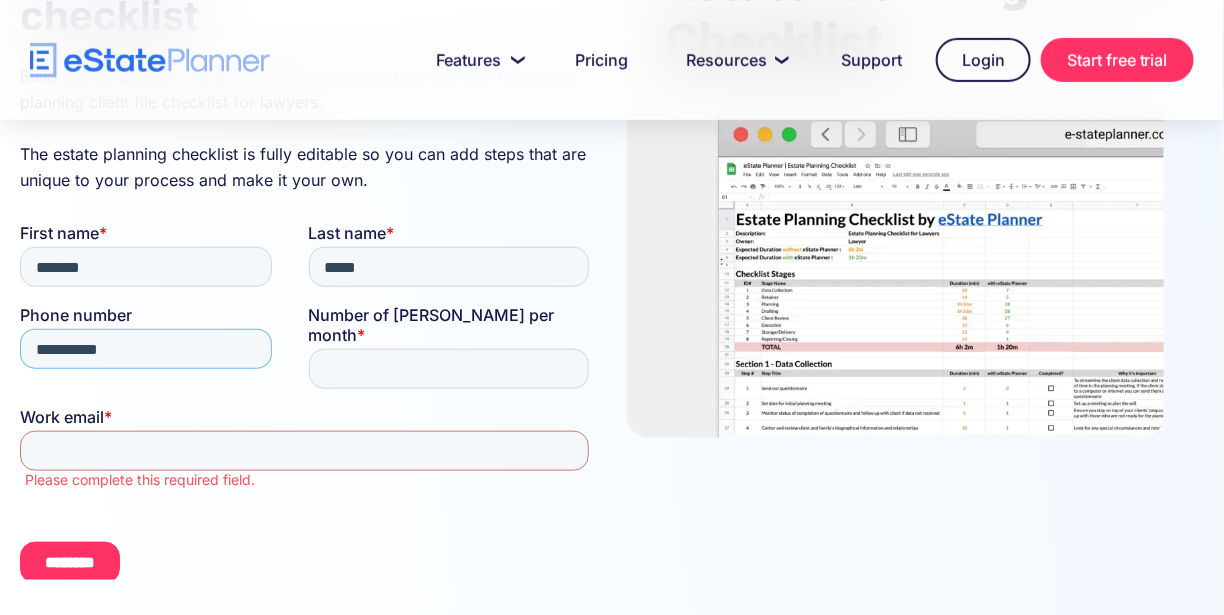 type on "**********" 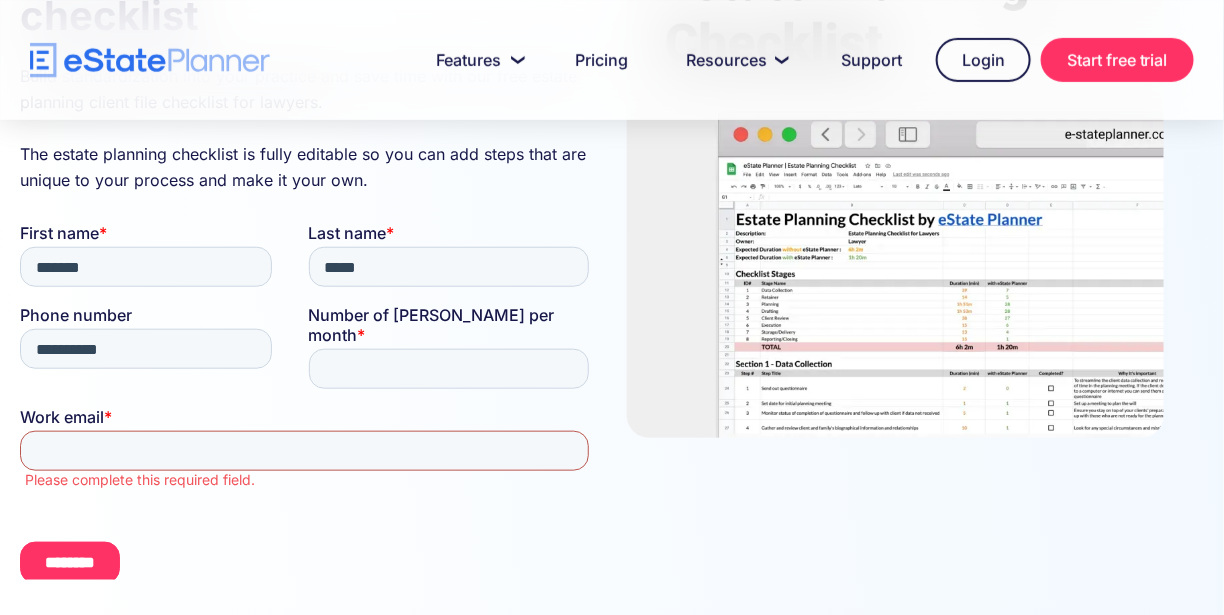 click on "Work email *" at bounding box center [303, 450] 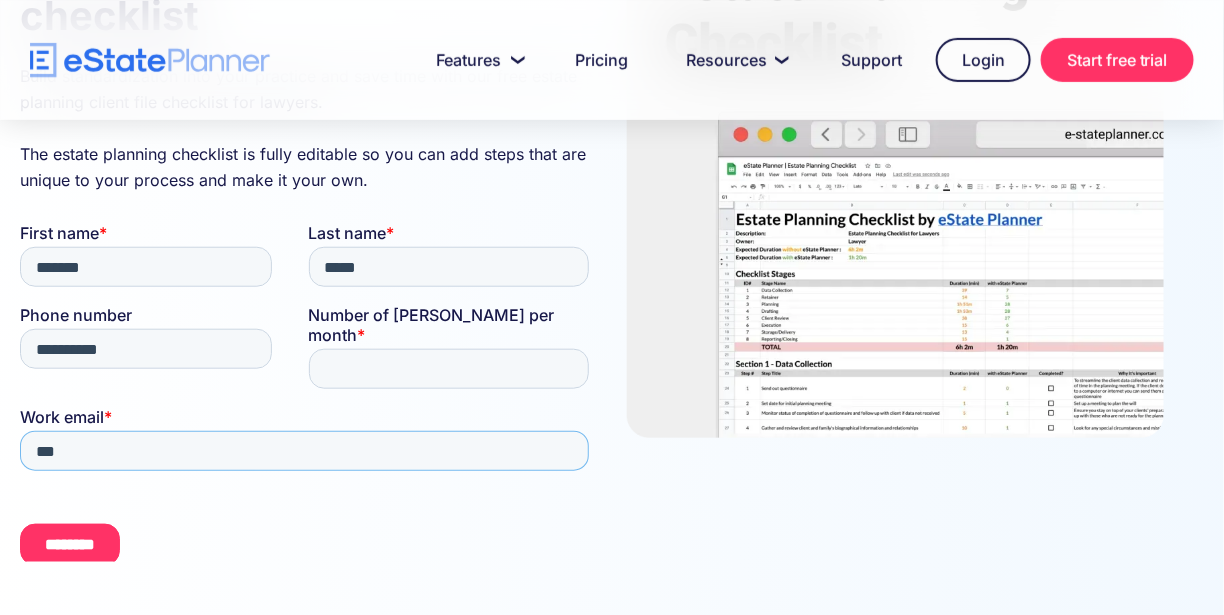 type on "****" 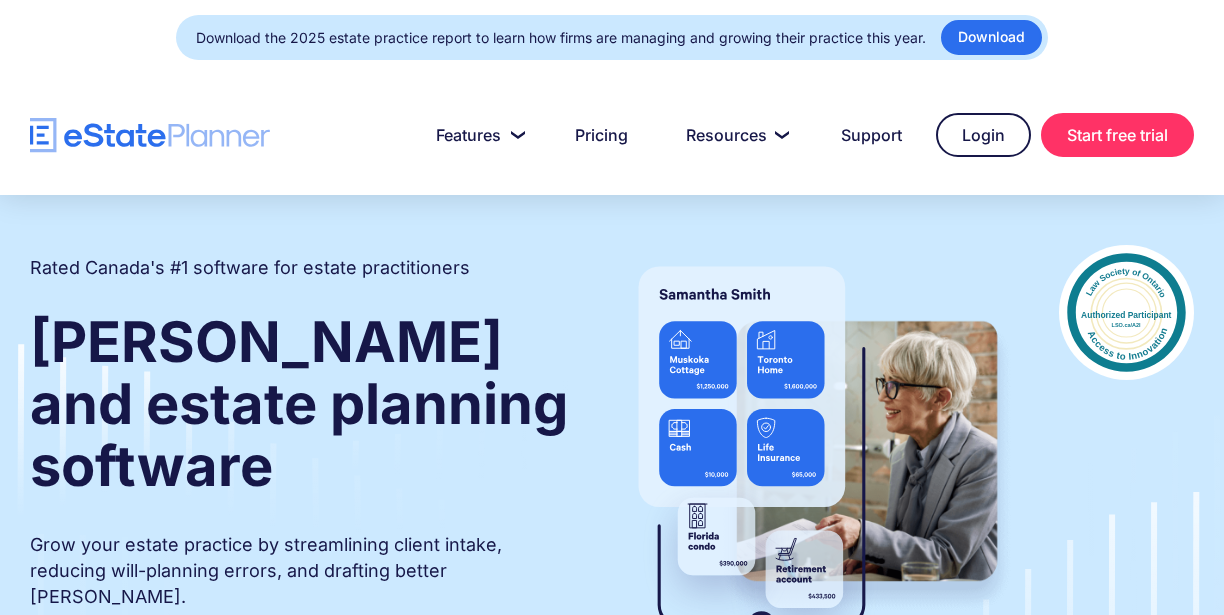 scroll, scrollTop: 0, scrollLeft: 0, axis: both 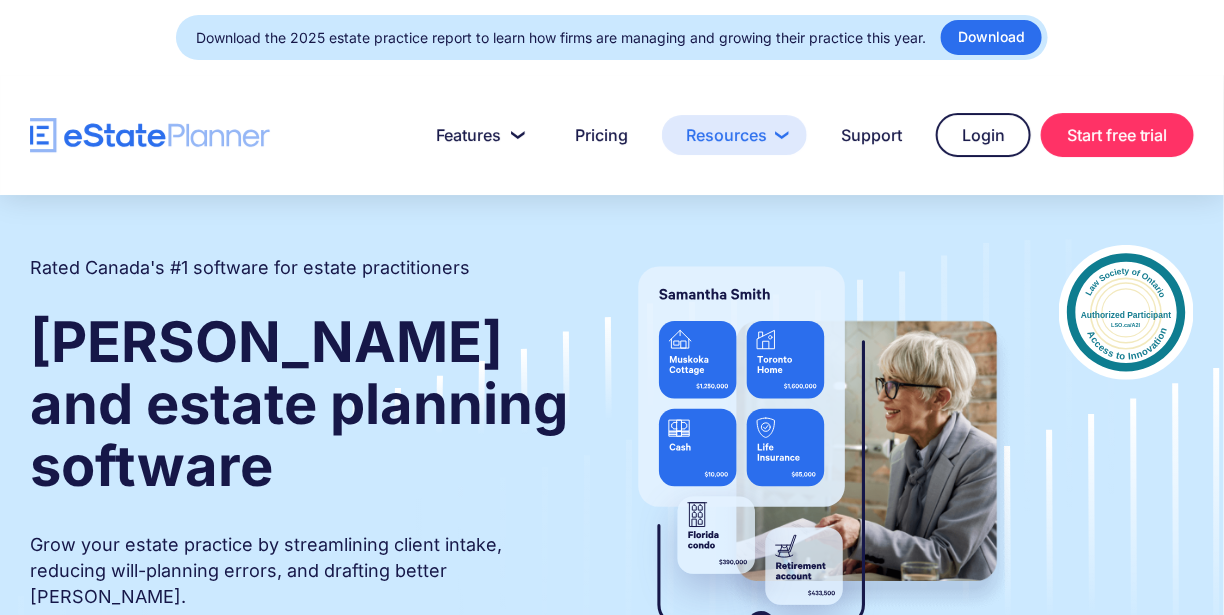click on "Resources" at bounding box center (734, 135) 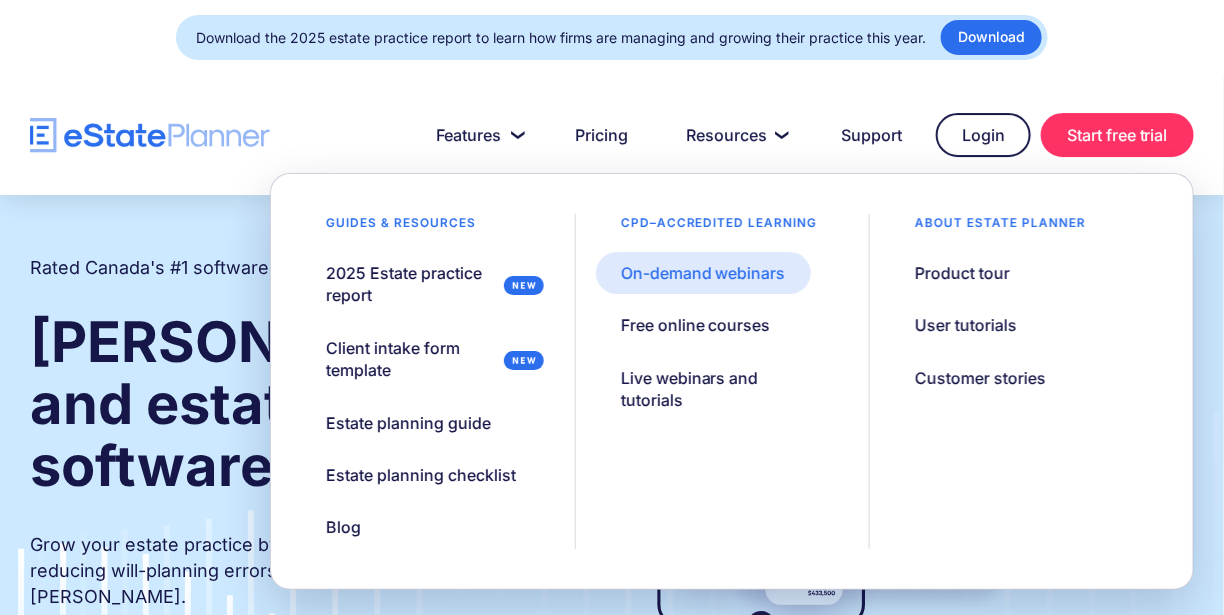 click on "On-demand webinars" at bounding box center (703, 273) 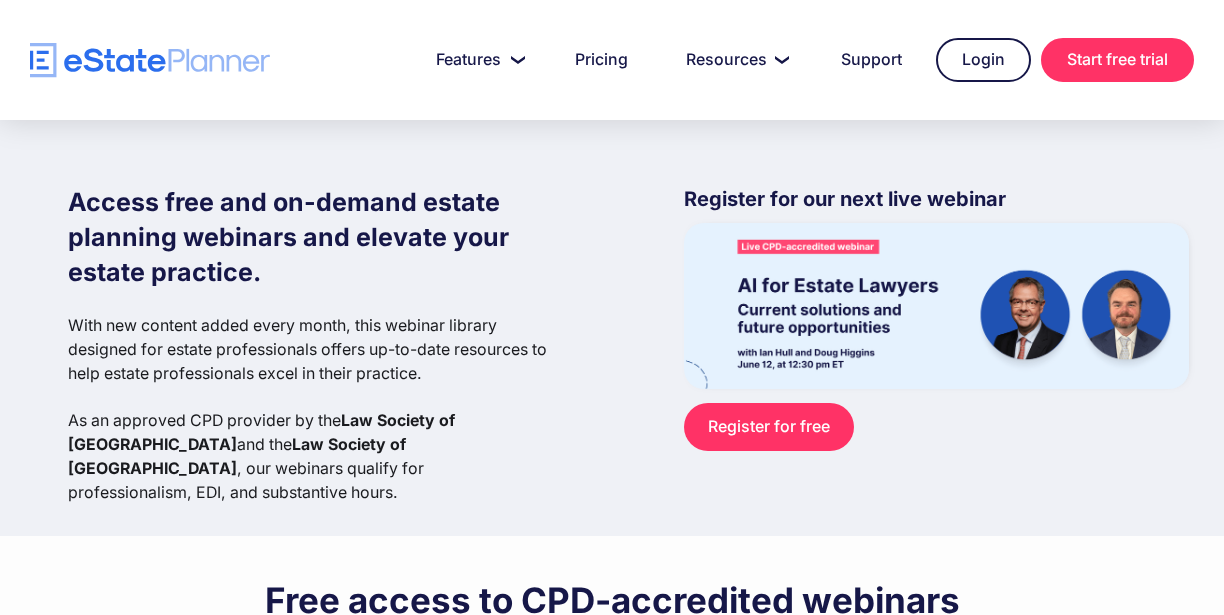 scroll, scrollTop: 0, scrollLeft: 0, axis: both 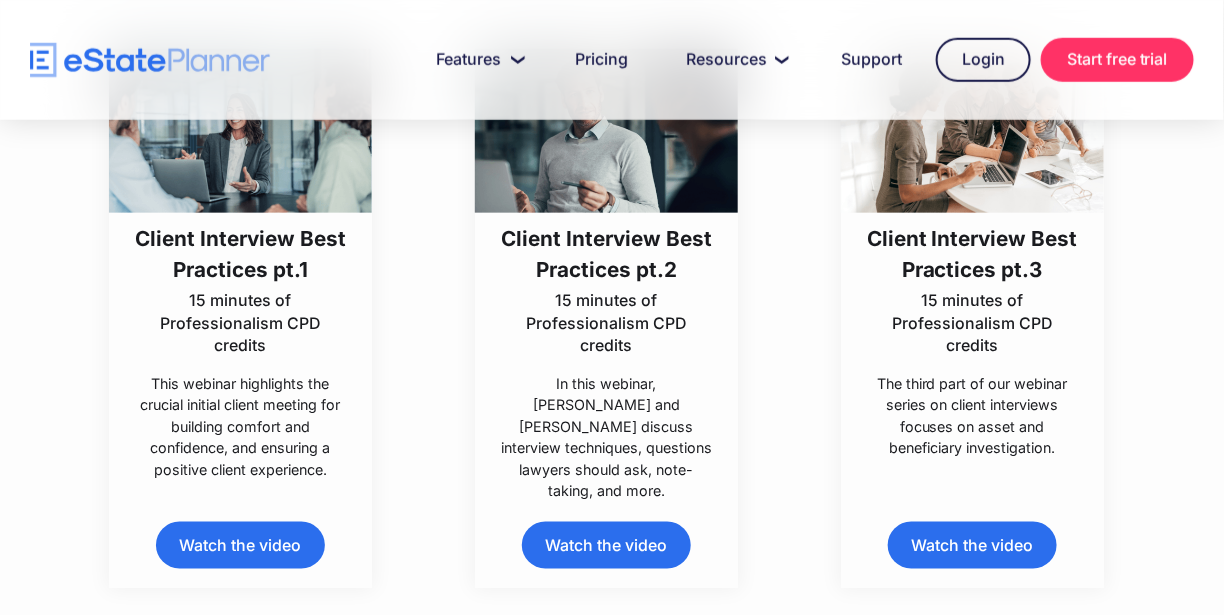 click on "Watch the video" at bounding box center [241, 546] 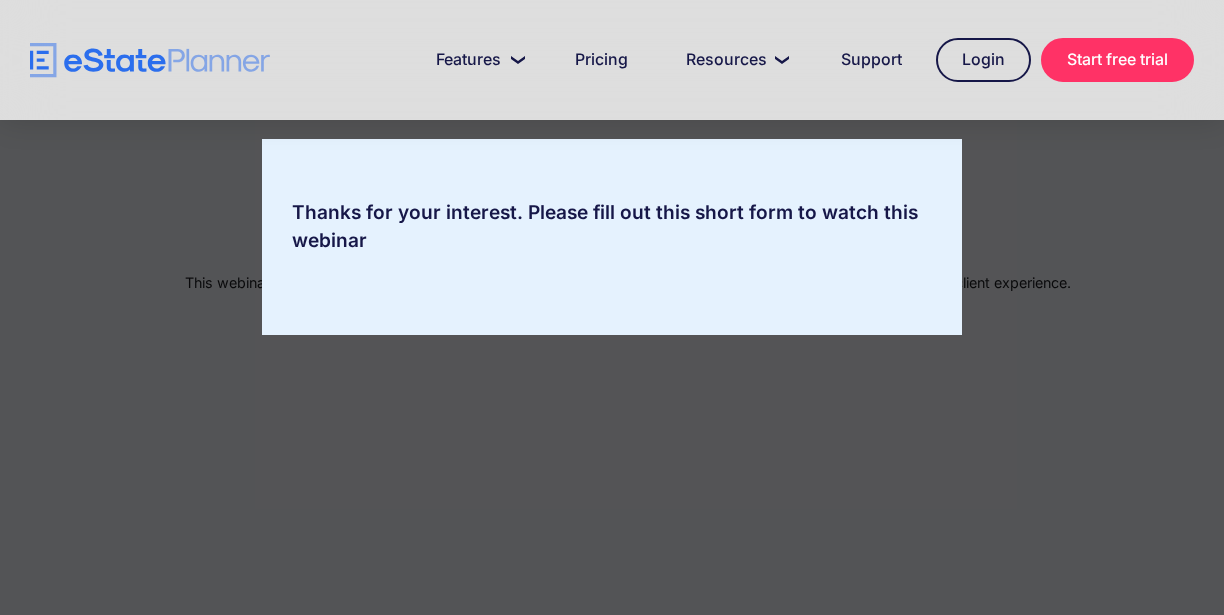 scroll, scrollTop: 0, scrollLeft: 0, axis: both 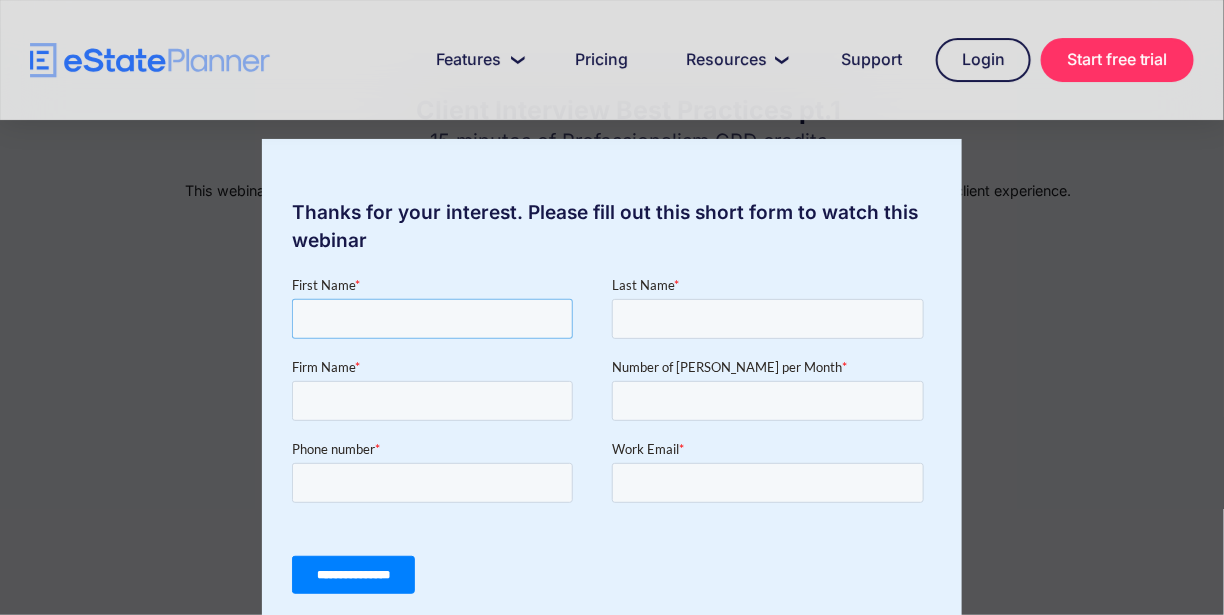click on "First Name *" at bounding box center (431, 318) 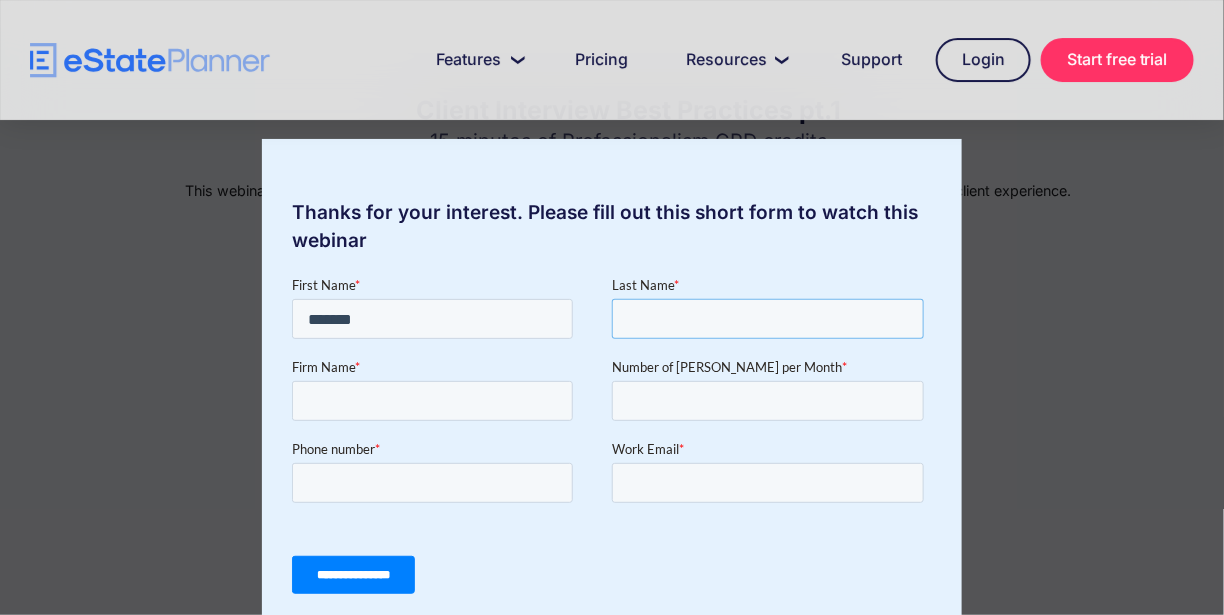 click on "Last Name *" at bounding box center [767, 318] 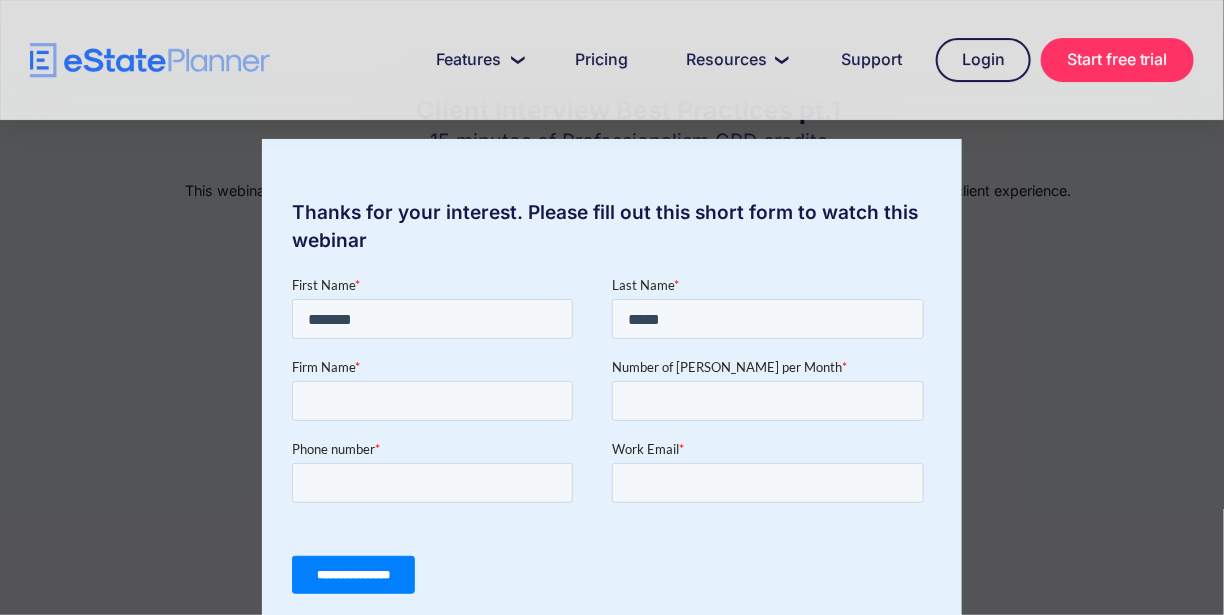 click on "Firm Name *" at bounding box center [451, 366] 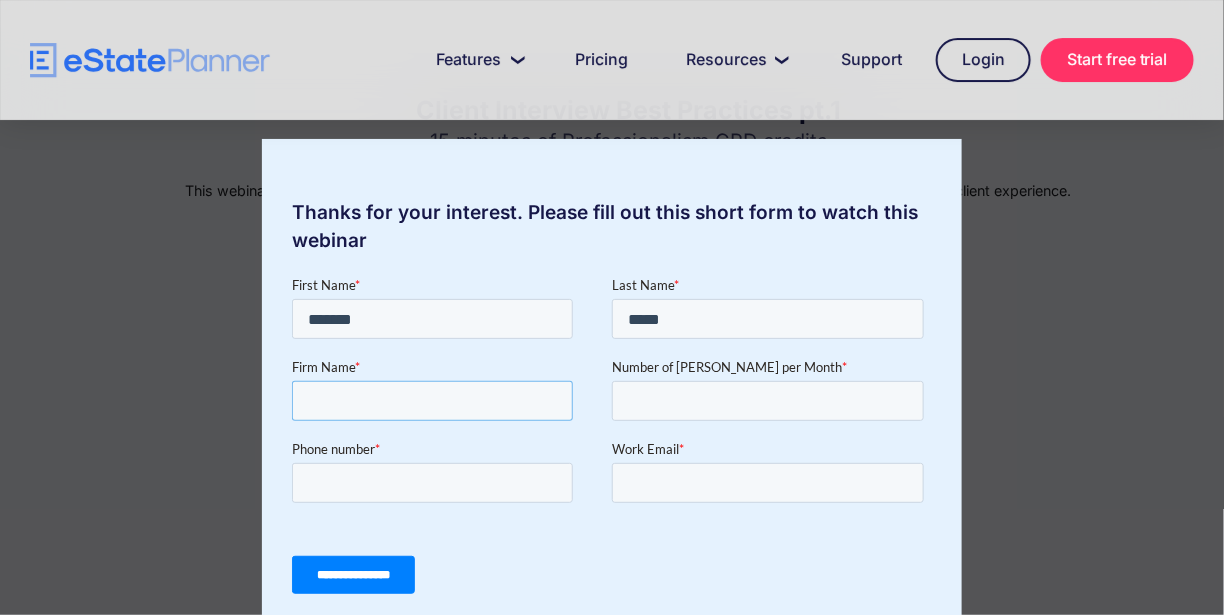 click on "Firm Name *" at bounding box center (431, 400) 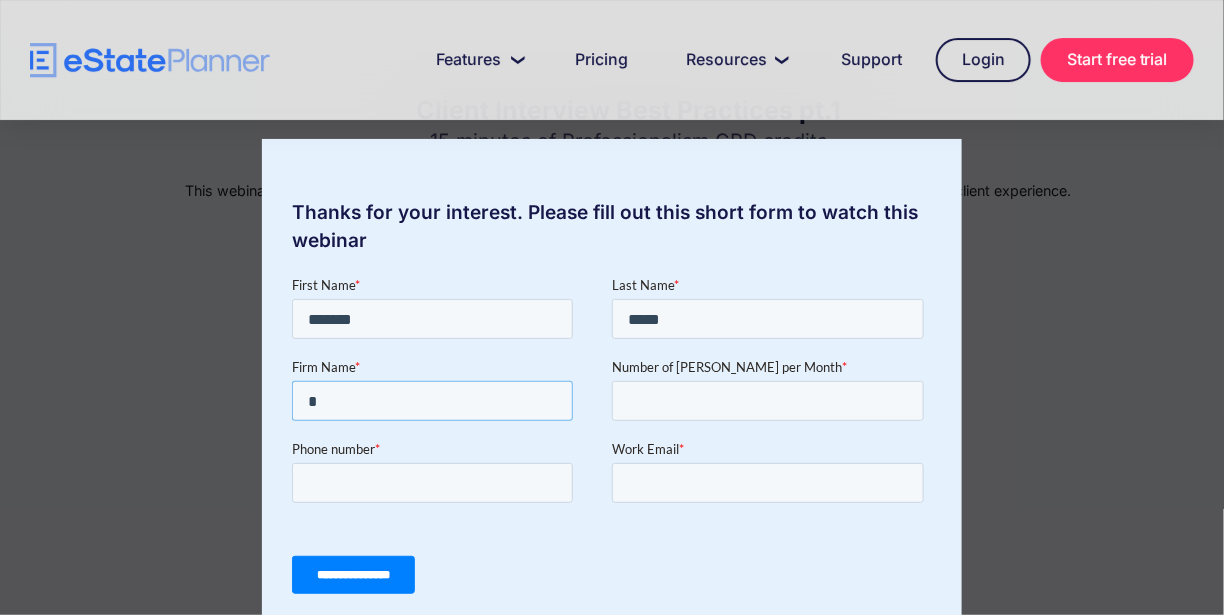 type on "**********" 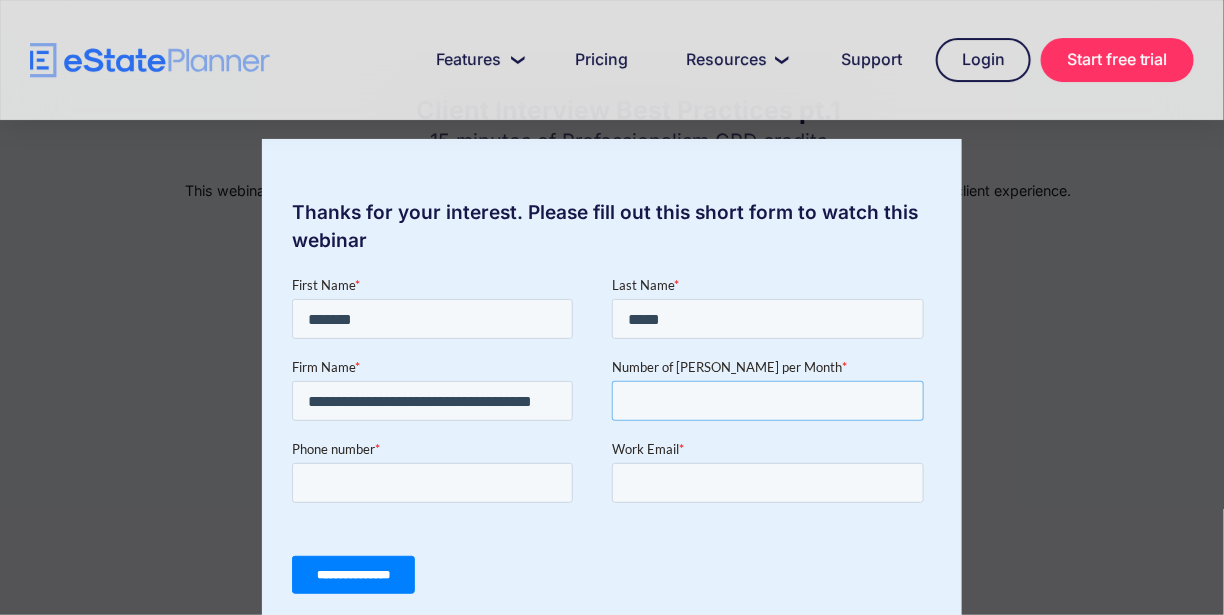 click on "Number of [PERSON_NAME] per Month *" at bounding box center (767, 400) 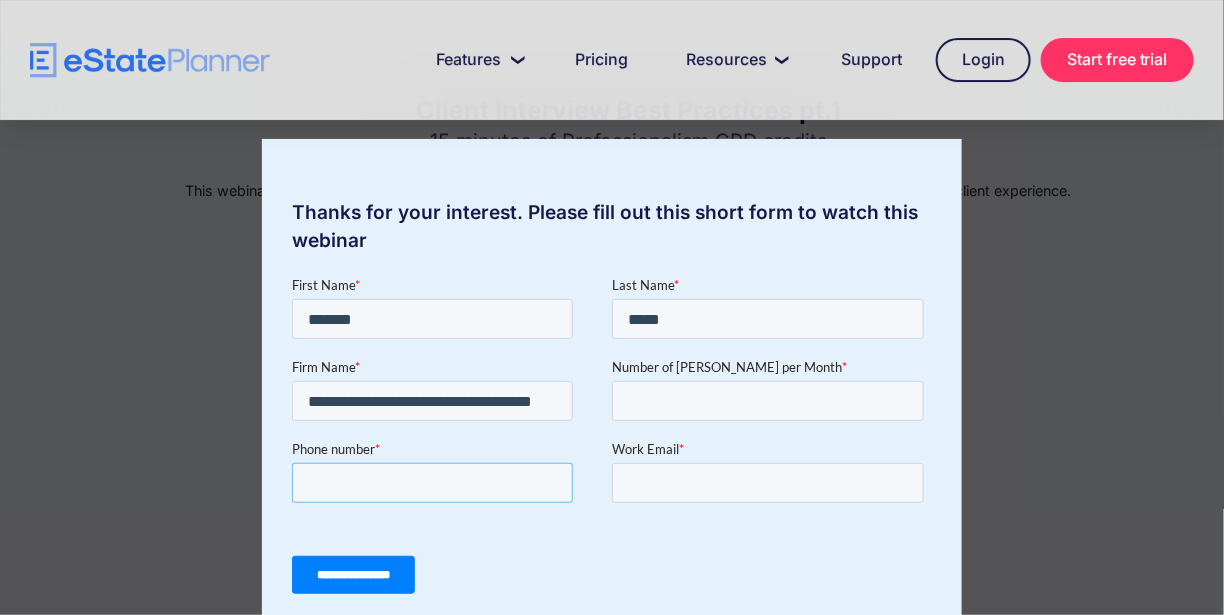 click on "Phone number *" at bounding box center [431, 482] 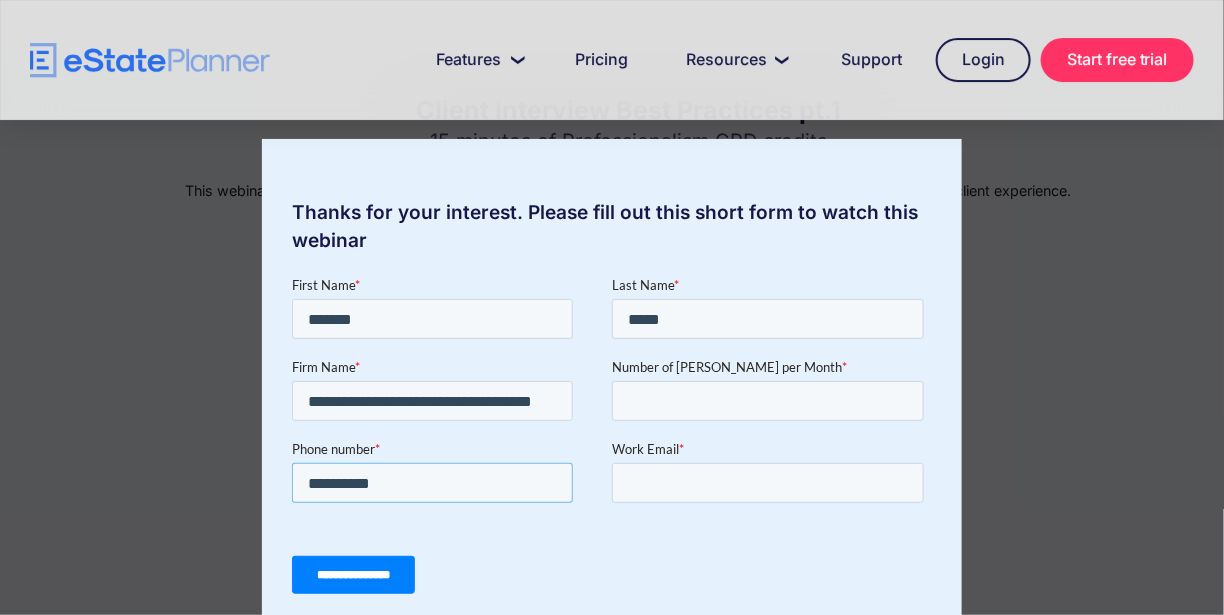 type on "**********" 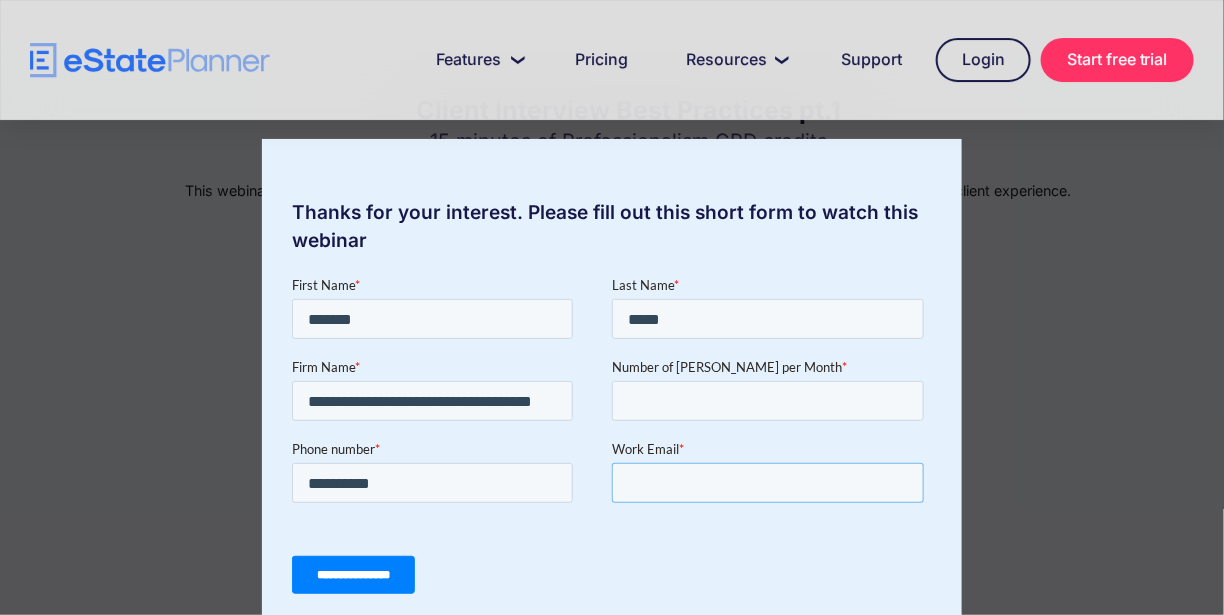 click on "Work Email *" at bounding box center (767, 482) 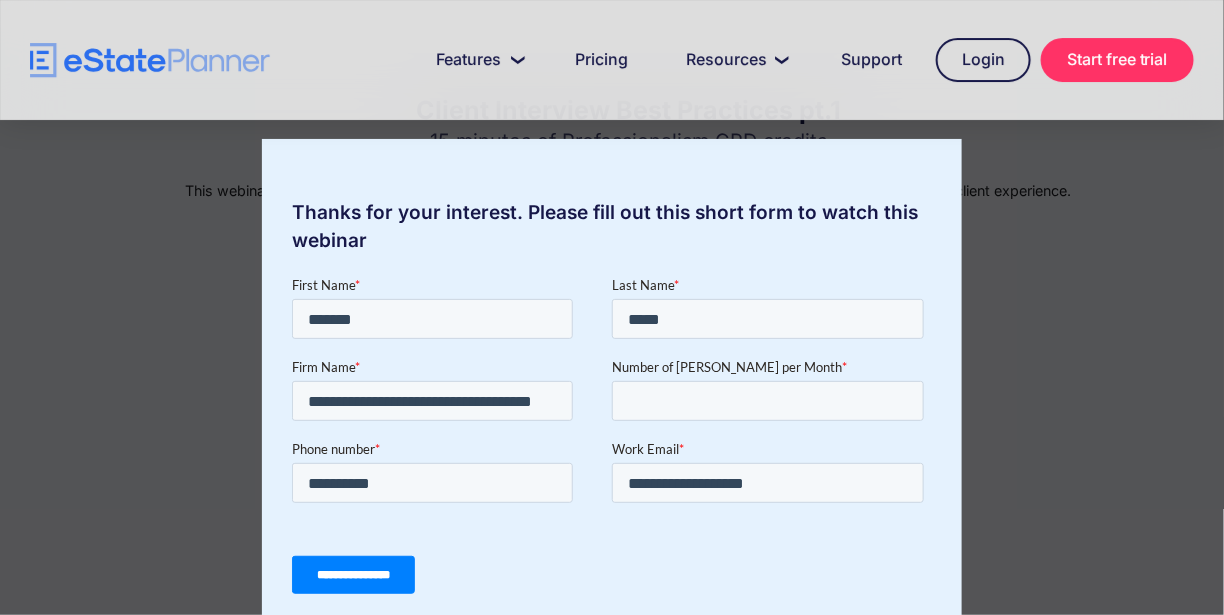 click on "**********" at bounding box center (352, 574) 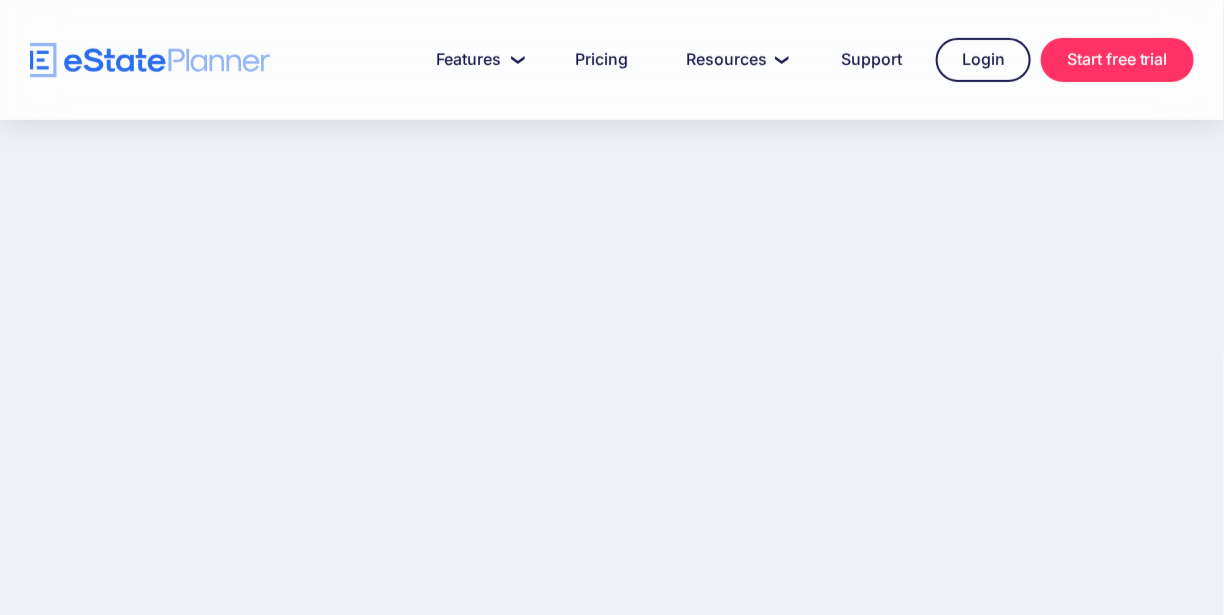 scroll, scrollTop: 412, scrollLeft: 0, axis: vertical 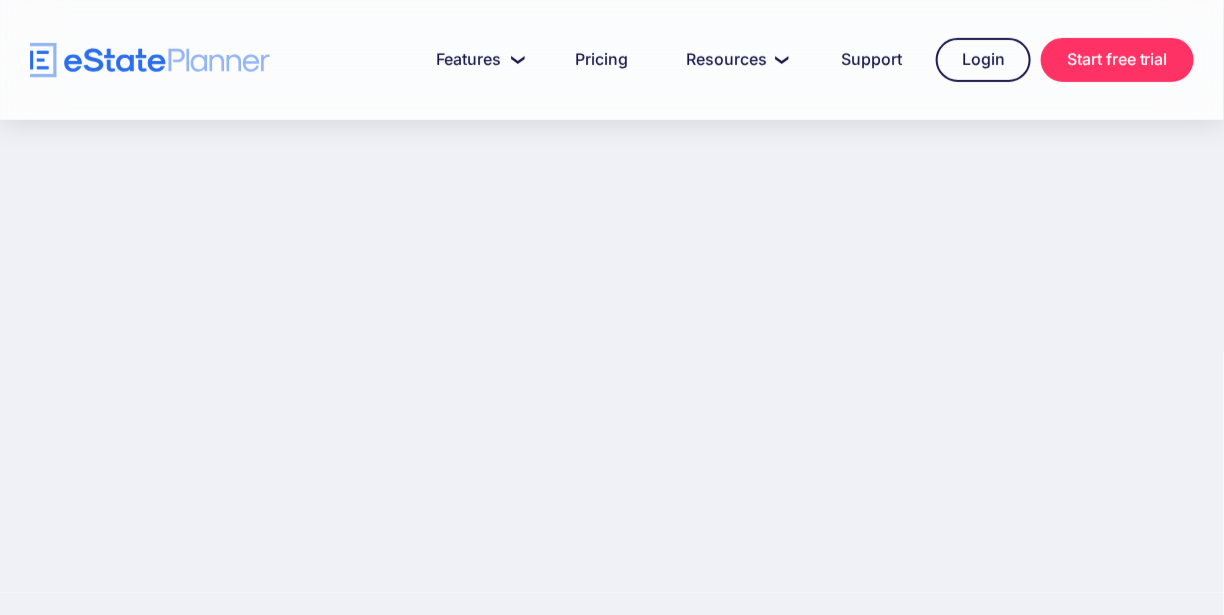 click on "Client Interview Best Practices pt.1 15 minutes of Professionalism CPD credits This webinar highlights the crucial initial client meeting for building comfort and confidence, and ensuring a positive client experience." at bounding box center [629, 150] 